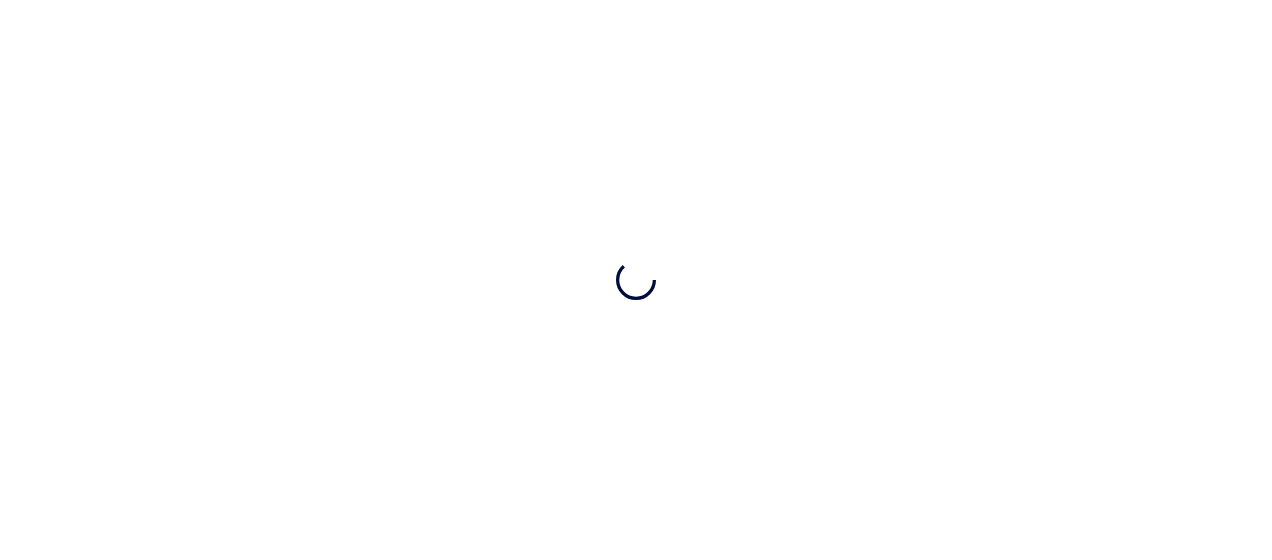 scroll, scrollTop: 0, scrollLeft: 0, axis: both 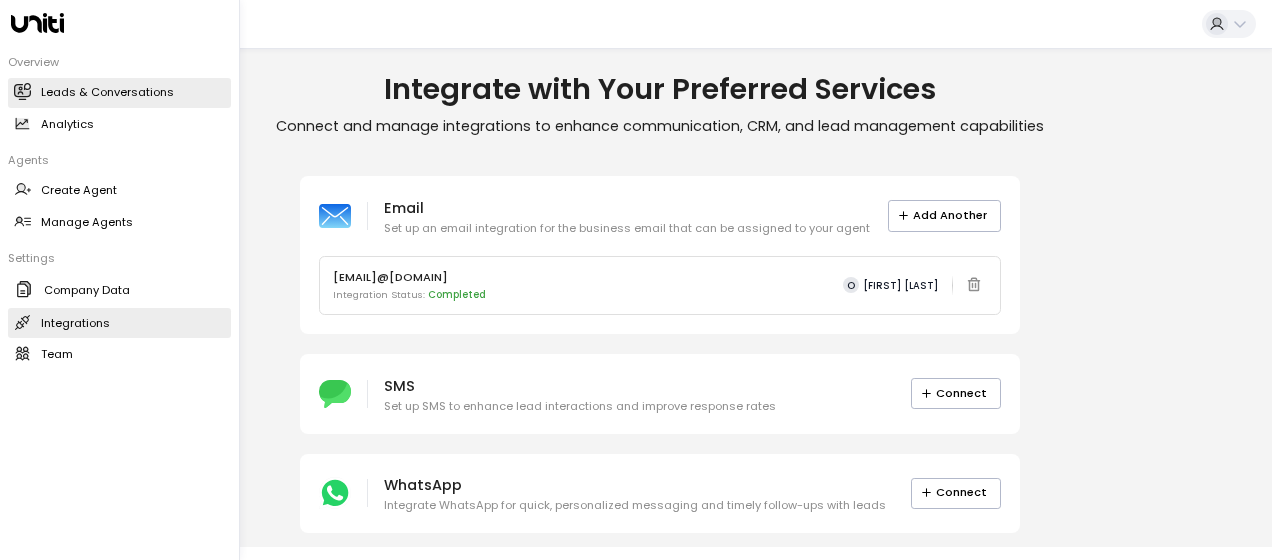 click on "Leads & Conversations" at bounding box center [107, 92] 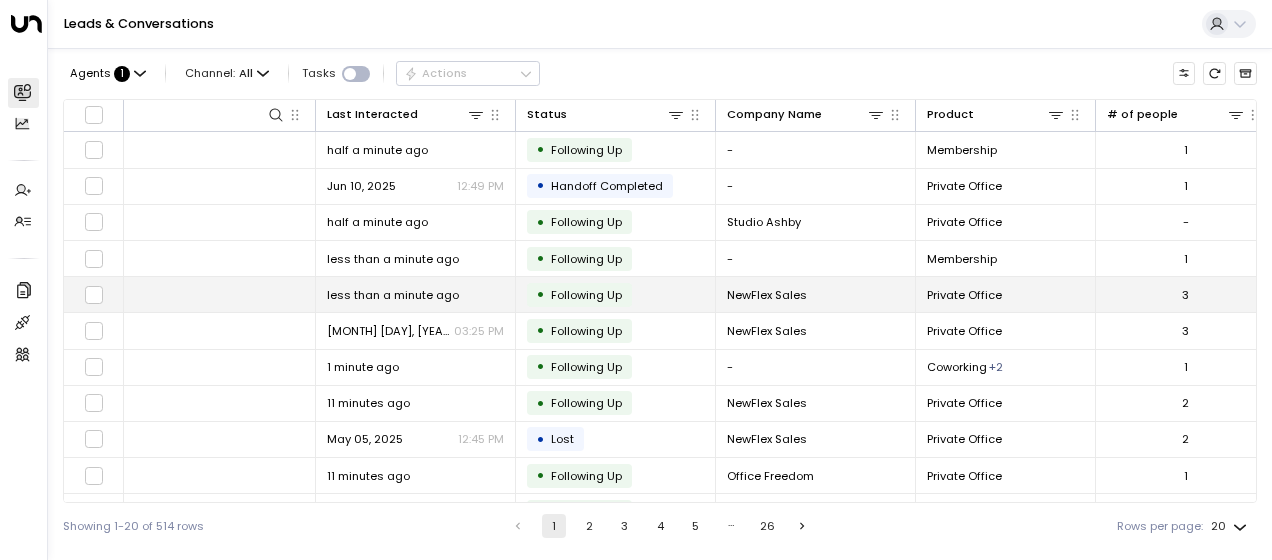 scroll, scrollTop: 0, scrollLeft: 0, axis: both 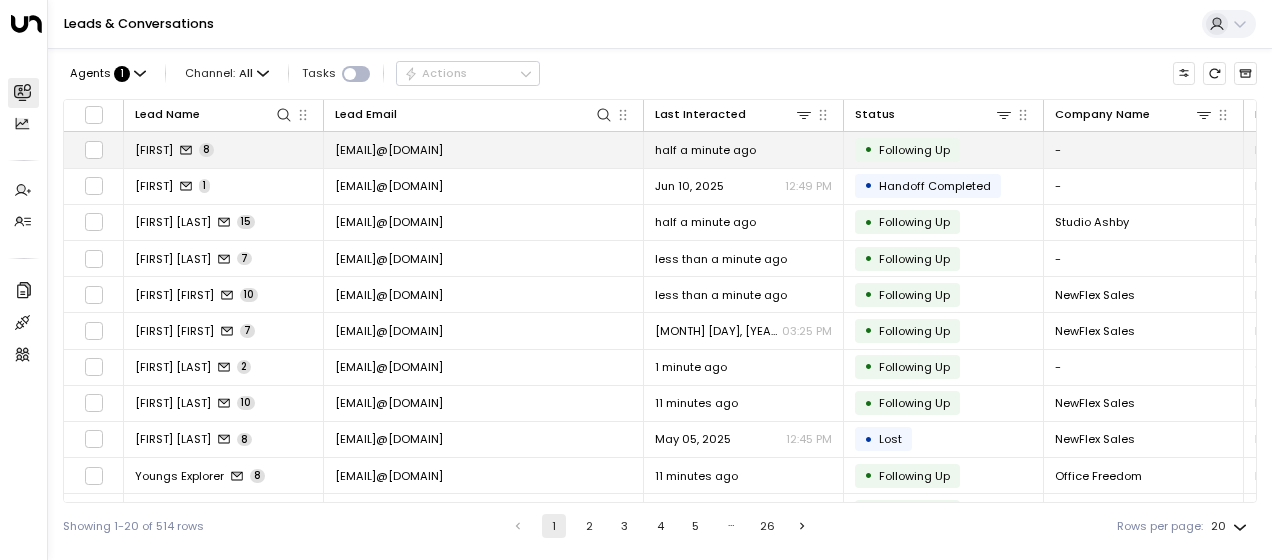 click on "[FIRST] [NUMBER]" at bounding box center (224, 149) 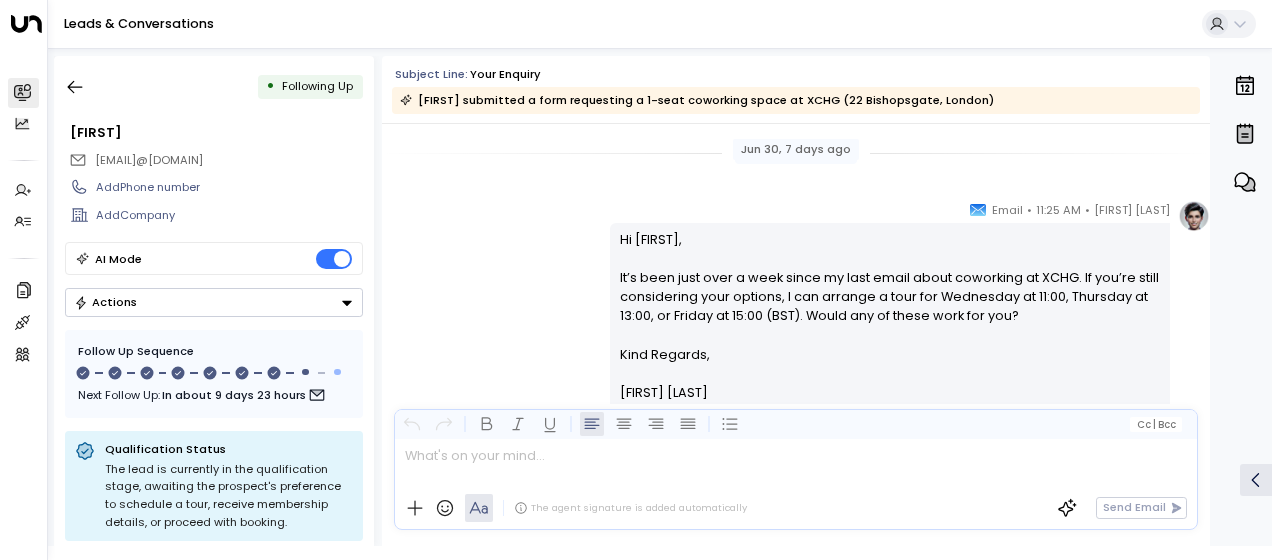 scroll, scrollTop: 2636, scrollLeft: 0, axis: vertical 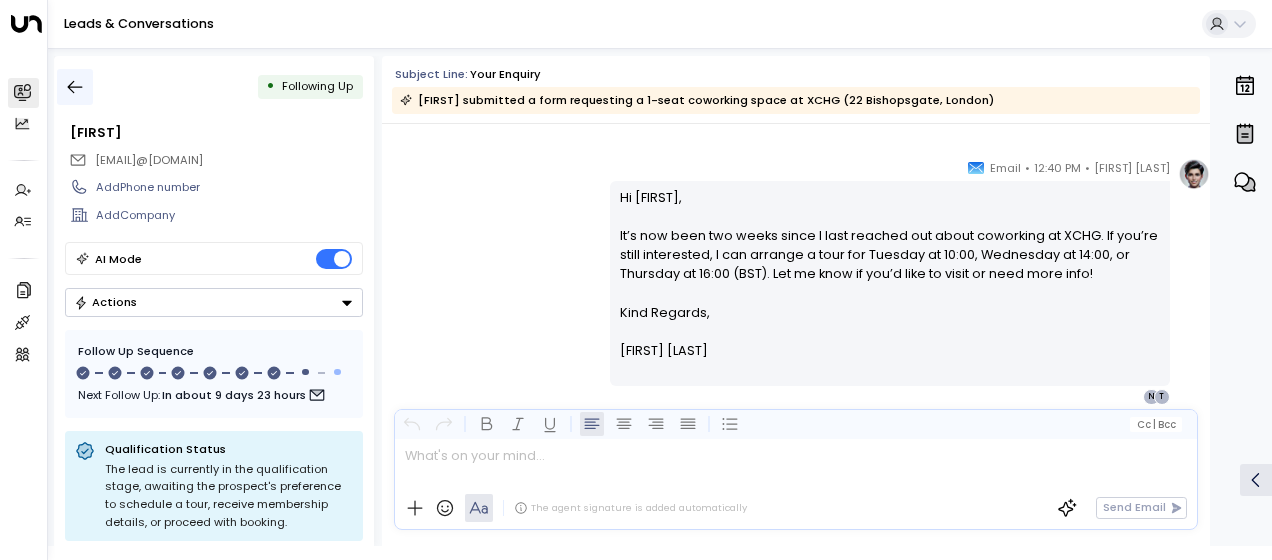 click at bounding box center (75, 87) 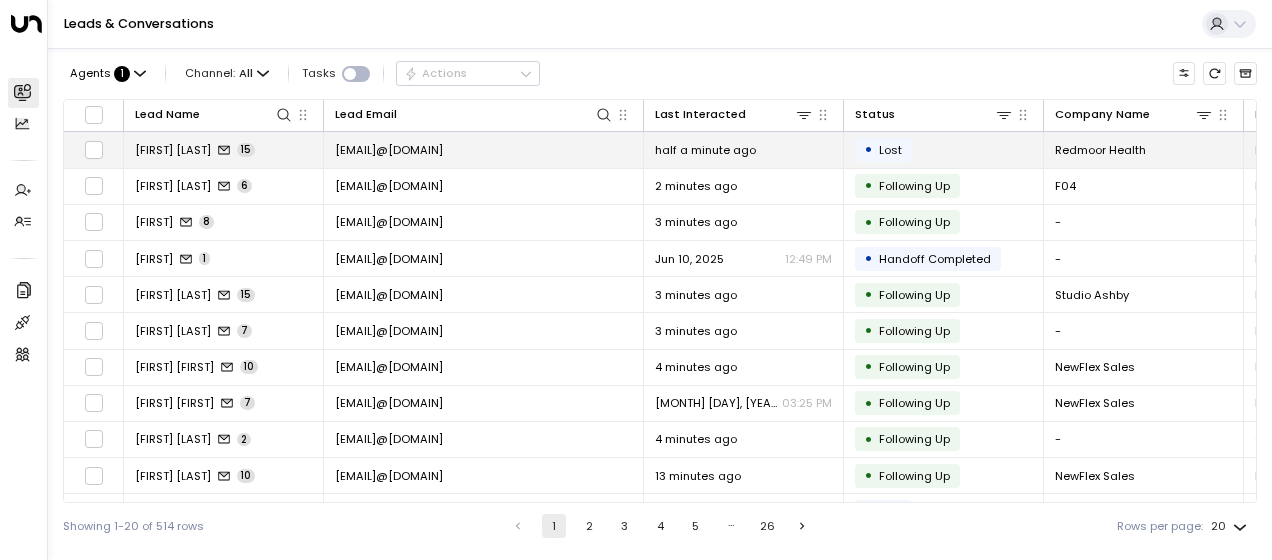 click on "[FIRST] [LAST] [NUMBER]" at bounding box center (224, 149) 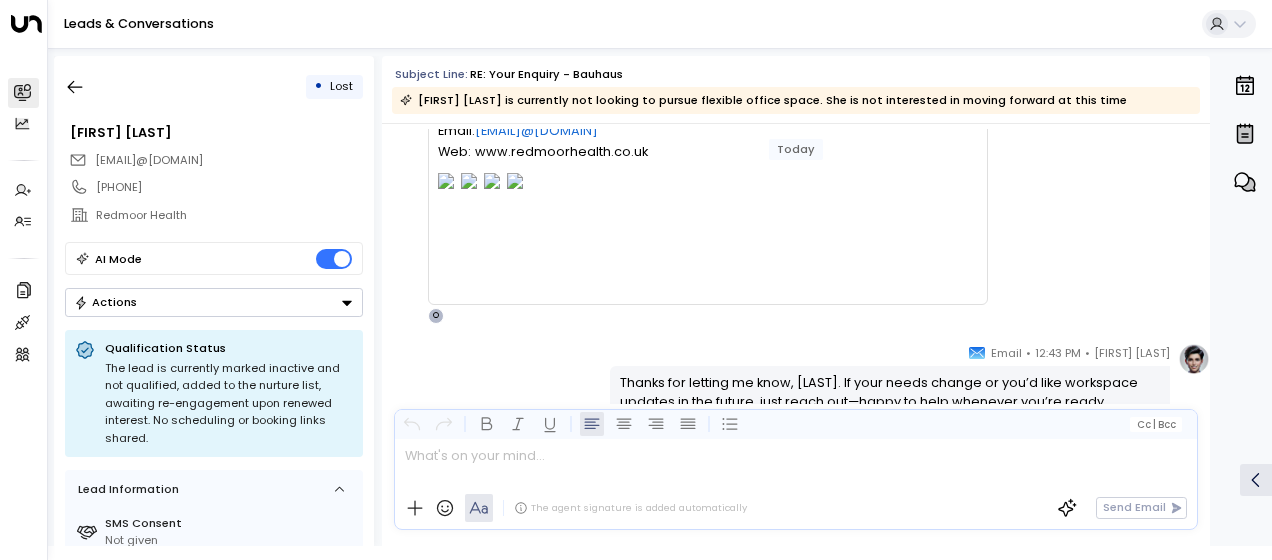 scroll, scrollTop: 5709, scrollLeft: 0, axis: vertical 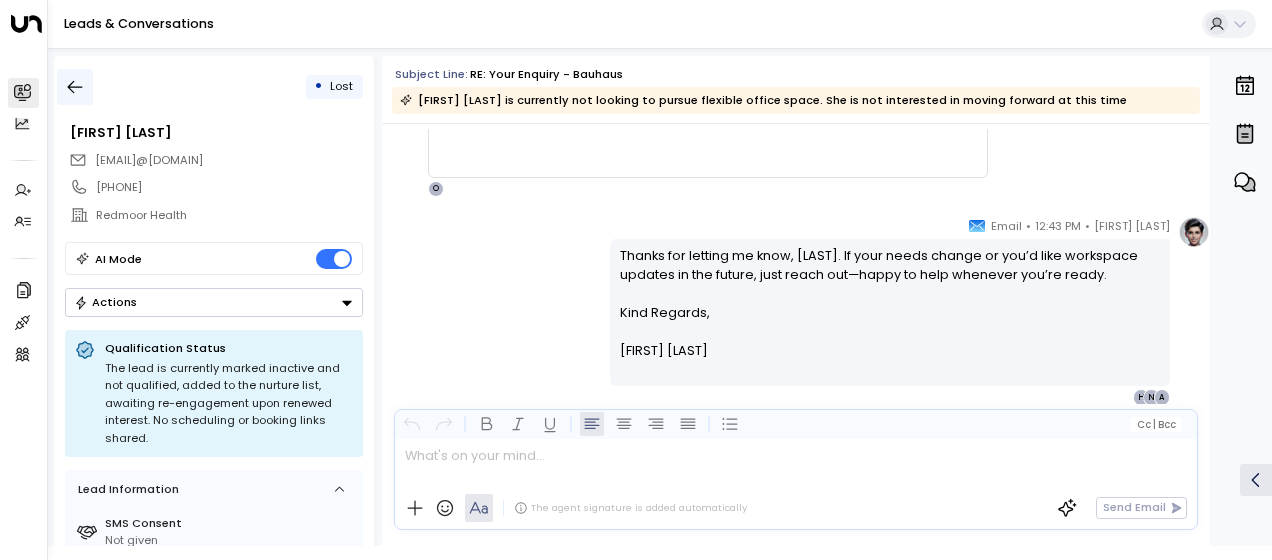 click at bounding box center (75, 87) 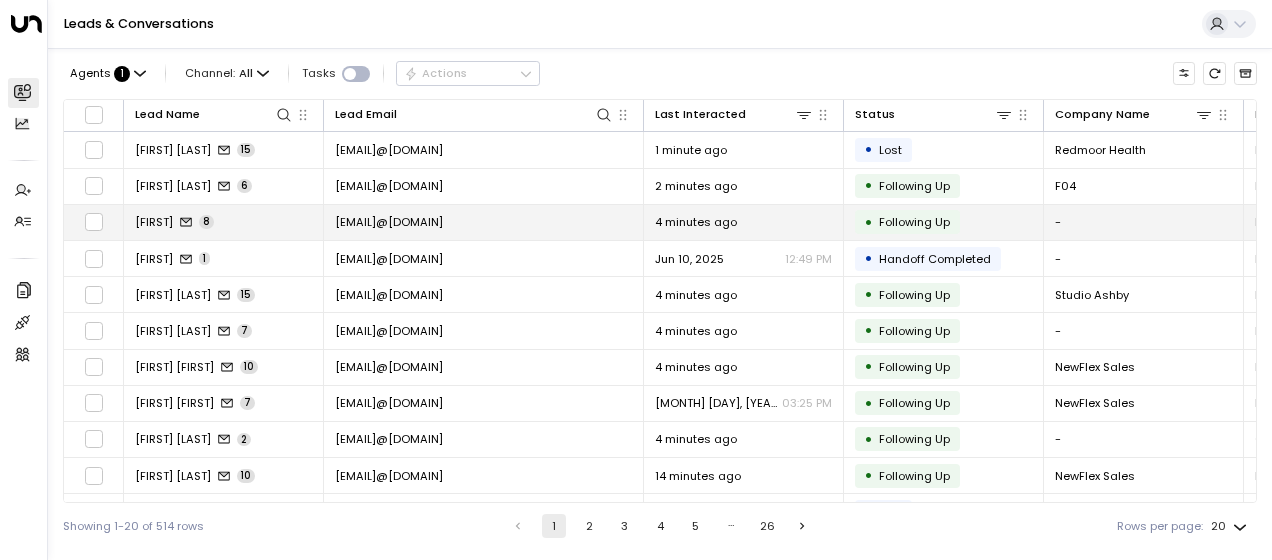 drag, startPoint x: 468, startPoint y: 222, endPoint x: 330, endPoint y: 224, distance: 138.0145 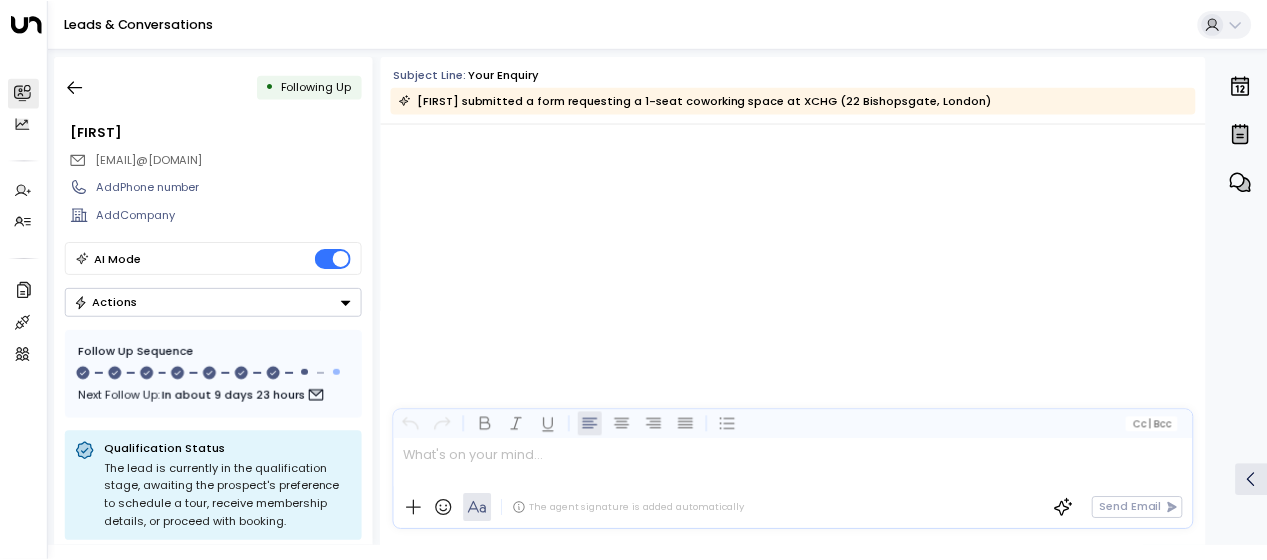 scroll, scrollTop: 5681, scrollLeft: 0, axis: vertical 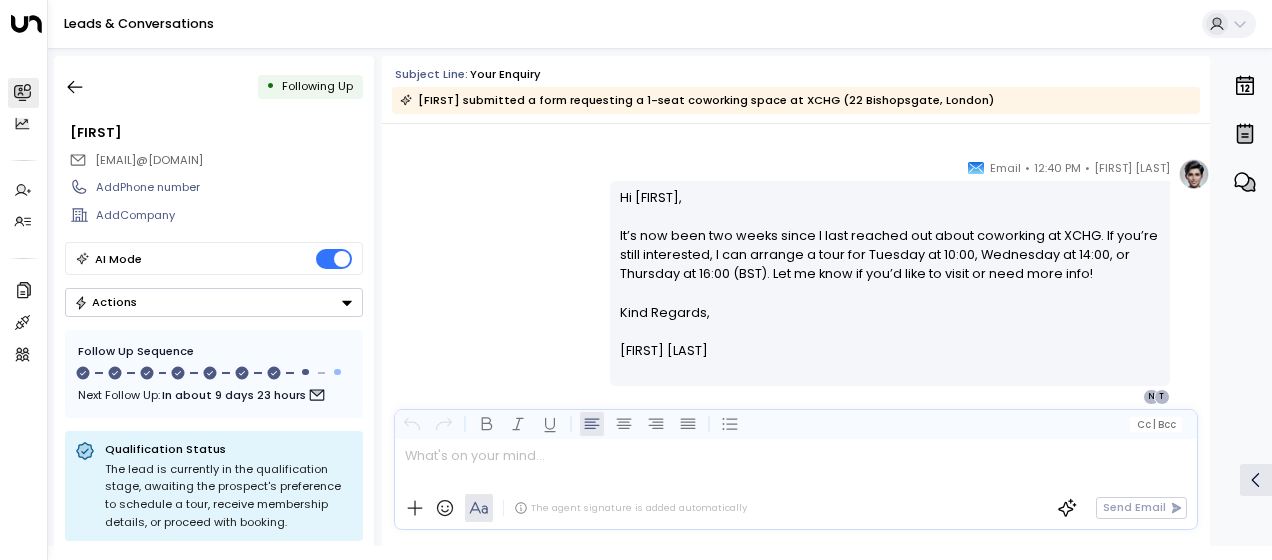 drag, startPoint x: 210, startPoint y: 157, endPoint x: 91, endPoint y: 158, distance: 119.0042 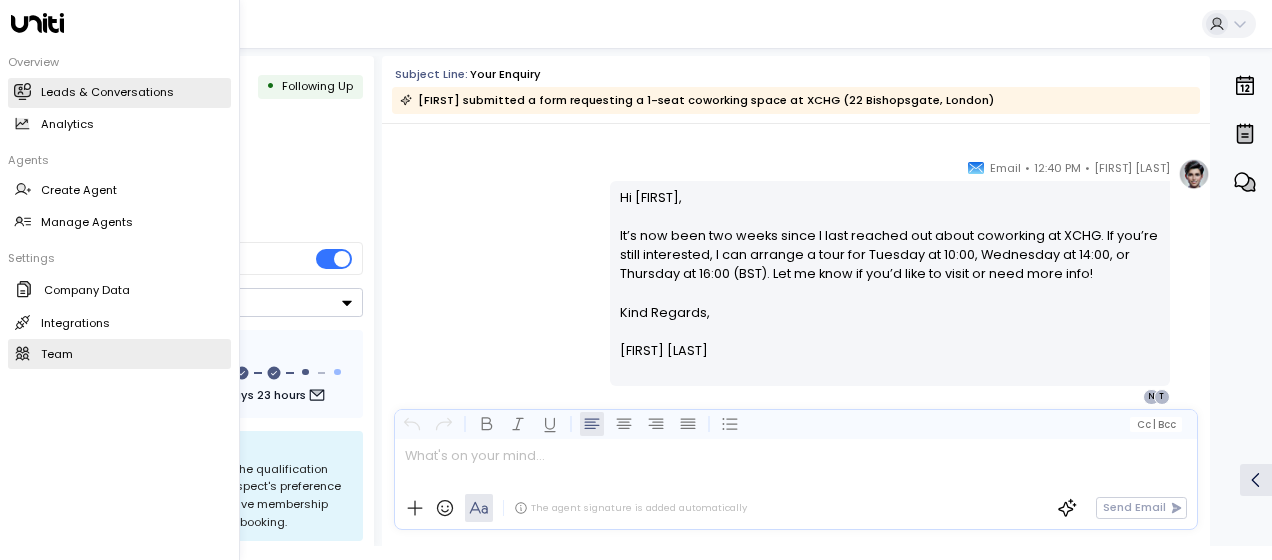 click on "[FIRST] [FIRST]" at bounding box center [119, 354] 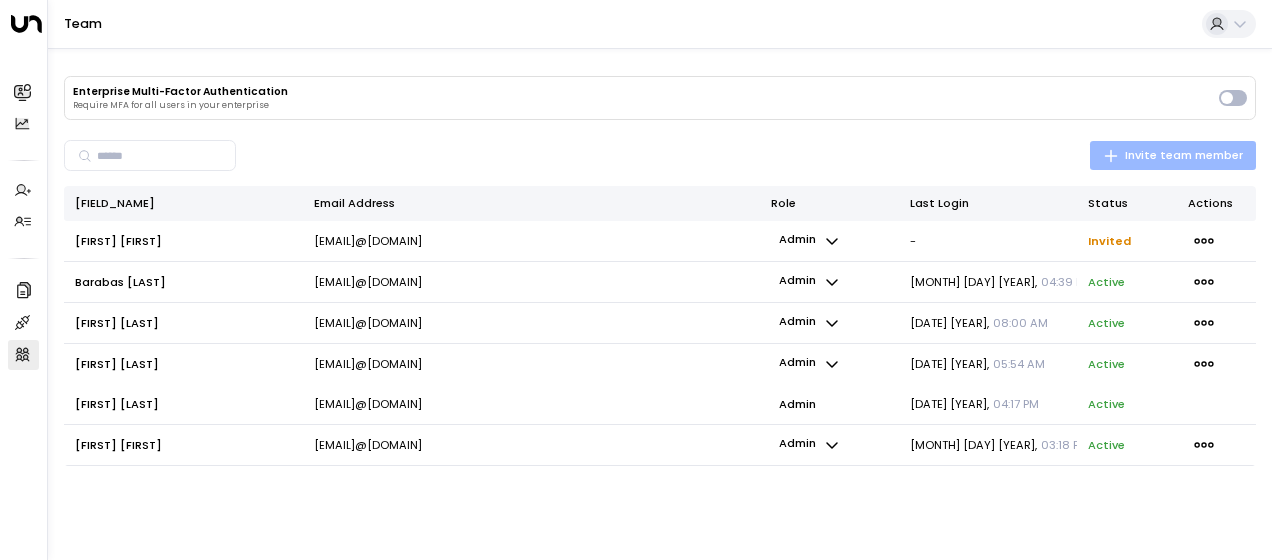 click on "Invite team member" at bounding box center [1173, 156] 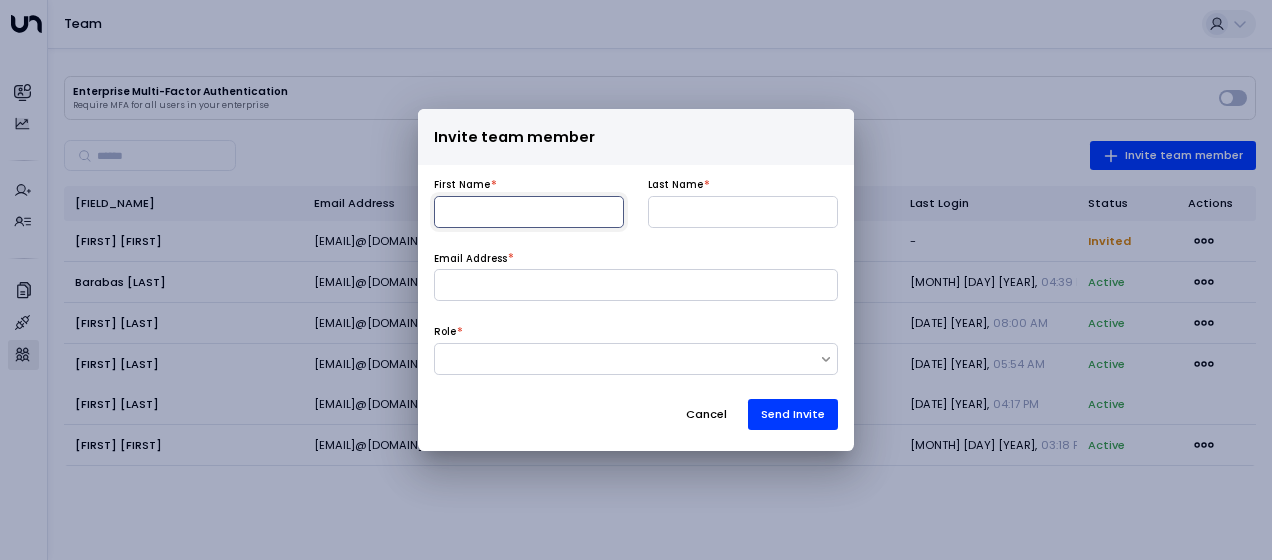 click at bounding box center (529, 212) 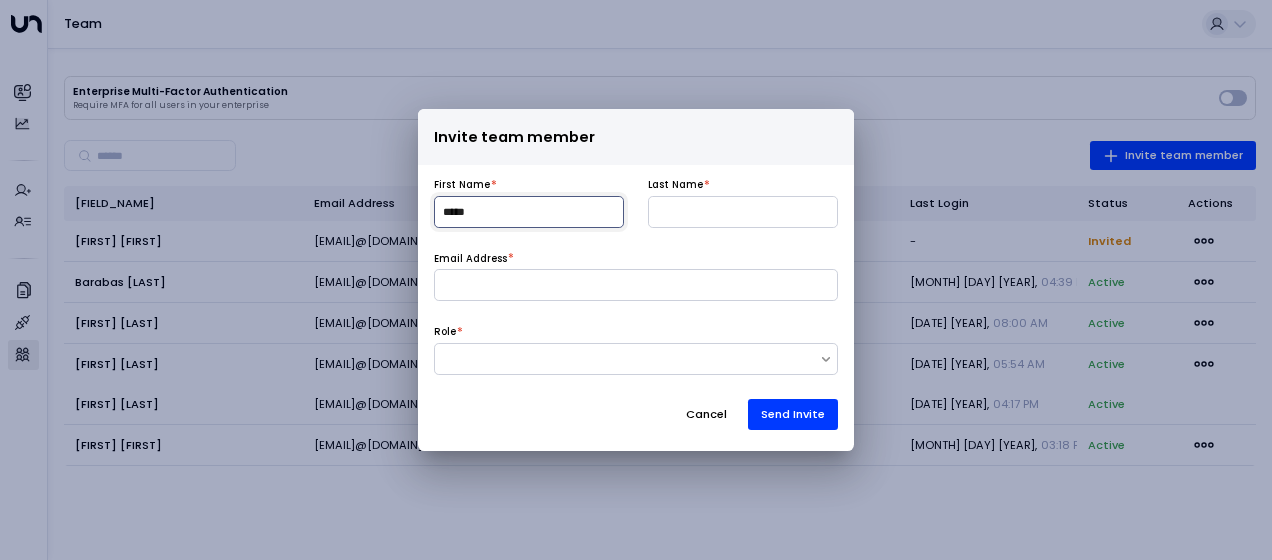 type on "*****" 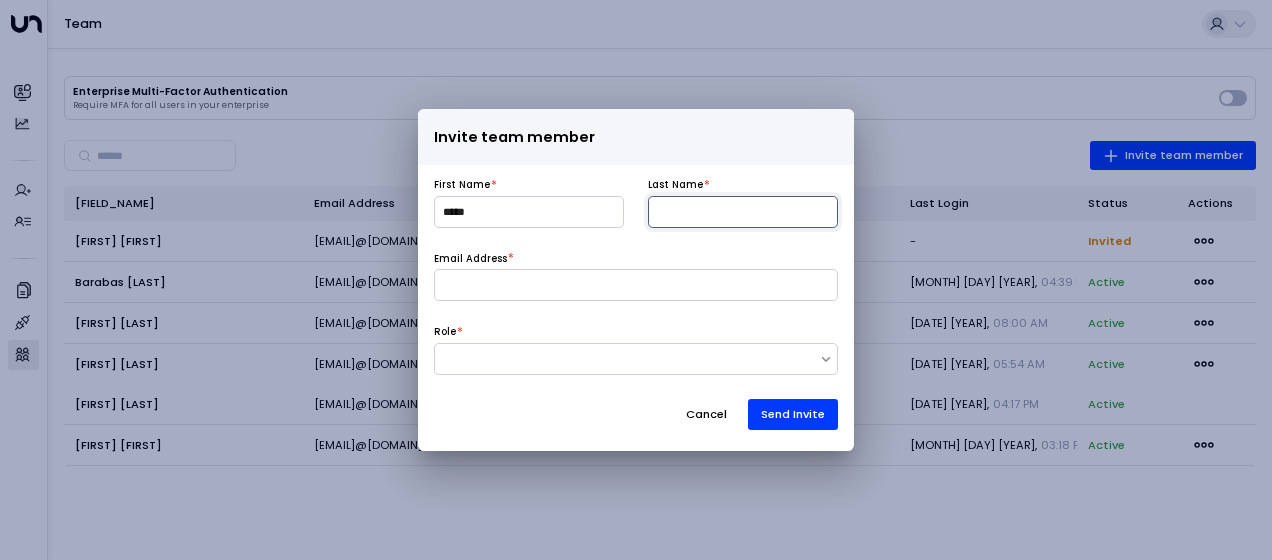 click at bounding box center (743, 212) 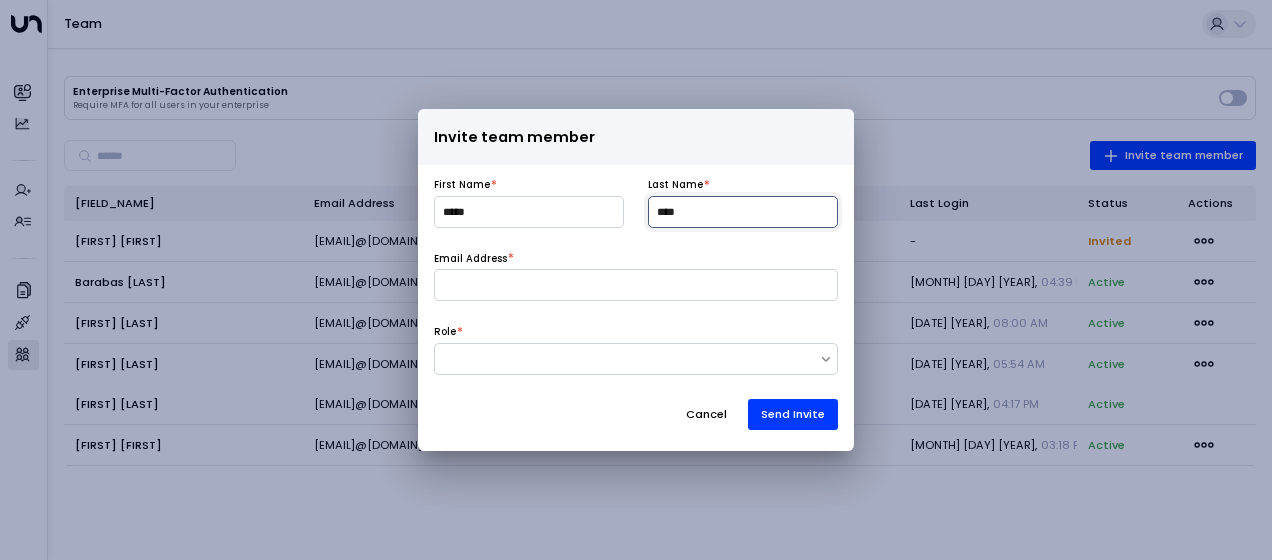 type on "****" 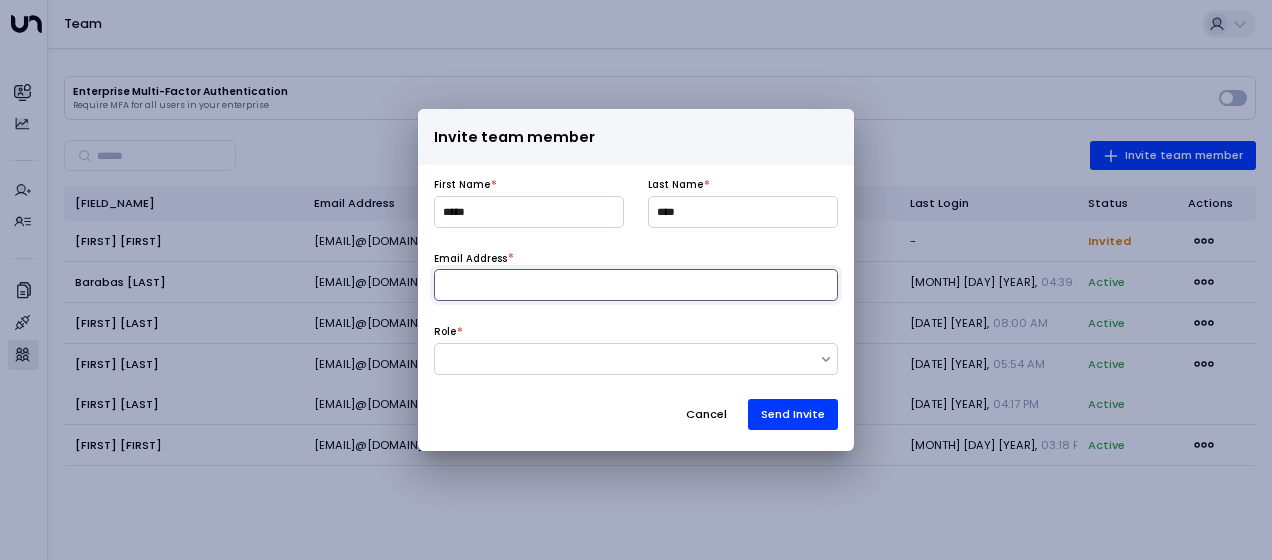 click at bounding box center (636, 285) 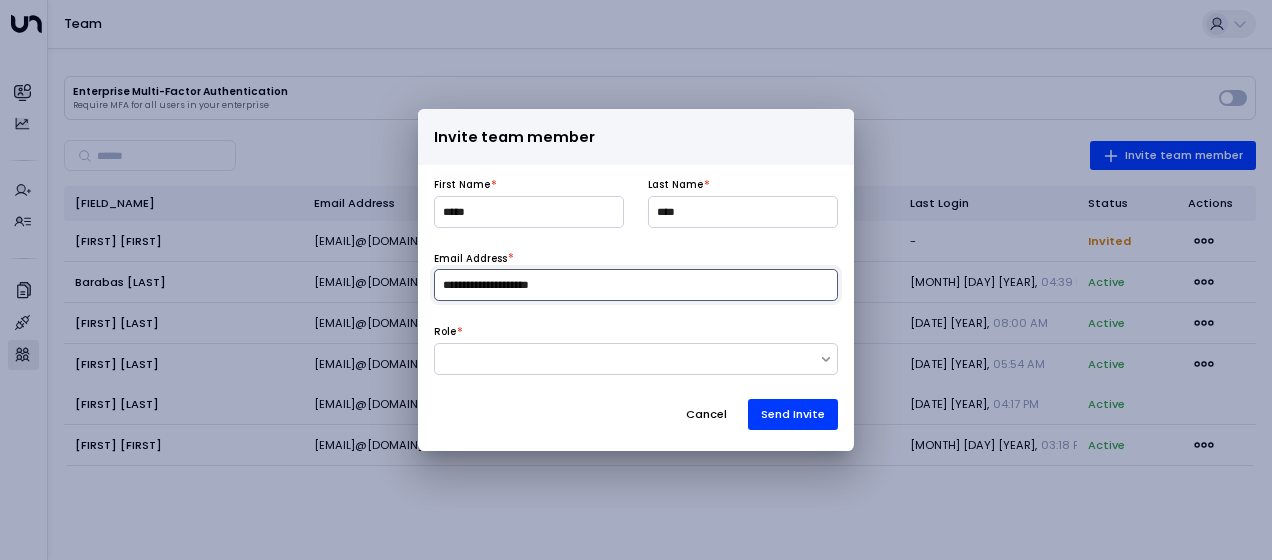 click on "**********" at bounding box center [636, 285] 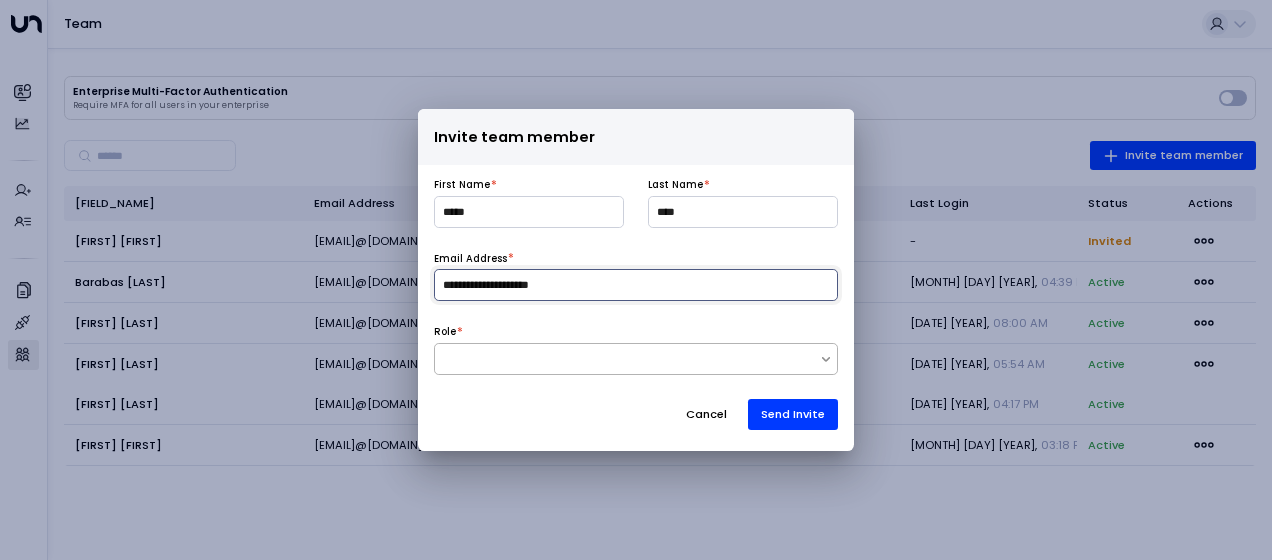 type on "**********" 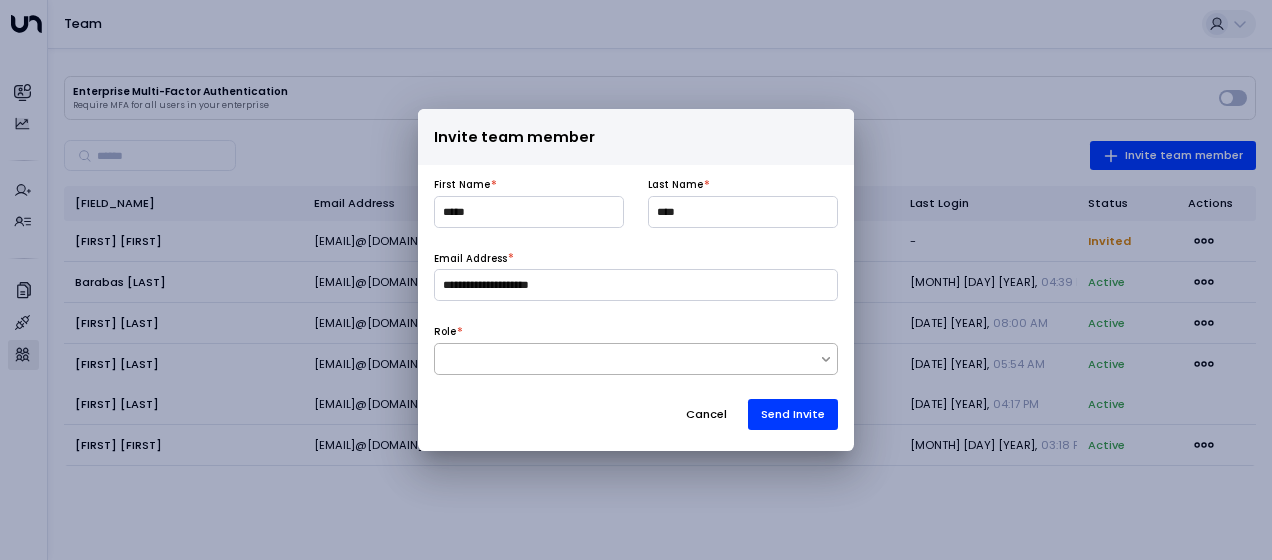 click at bounding box center [627, 358] 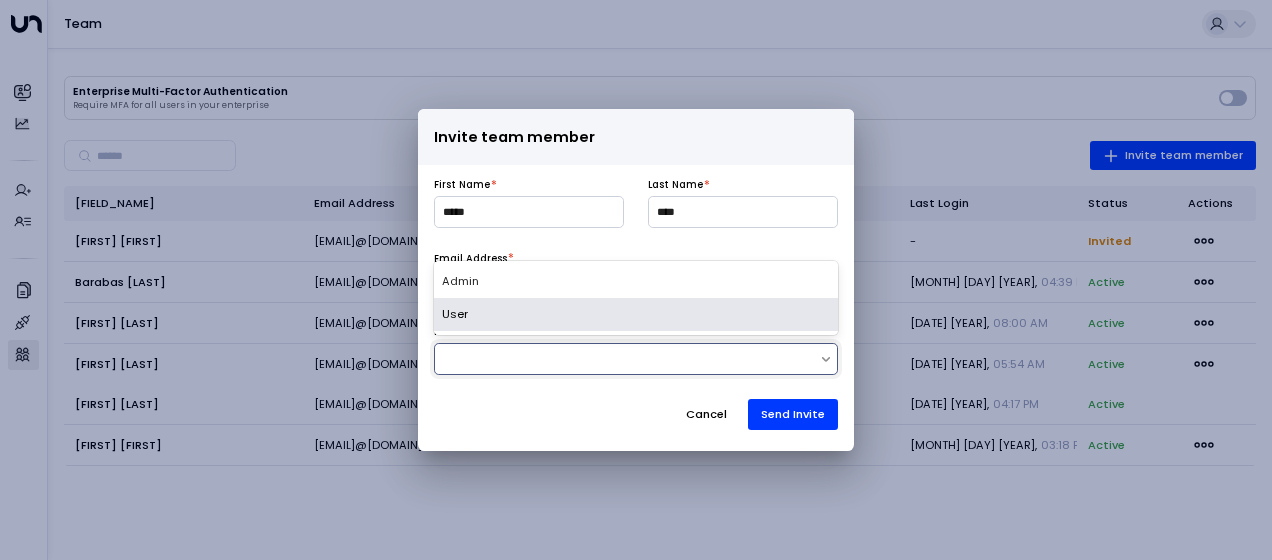 click on "User" at bounding box center [636, 314] 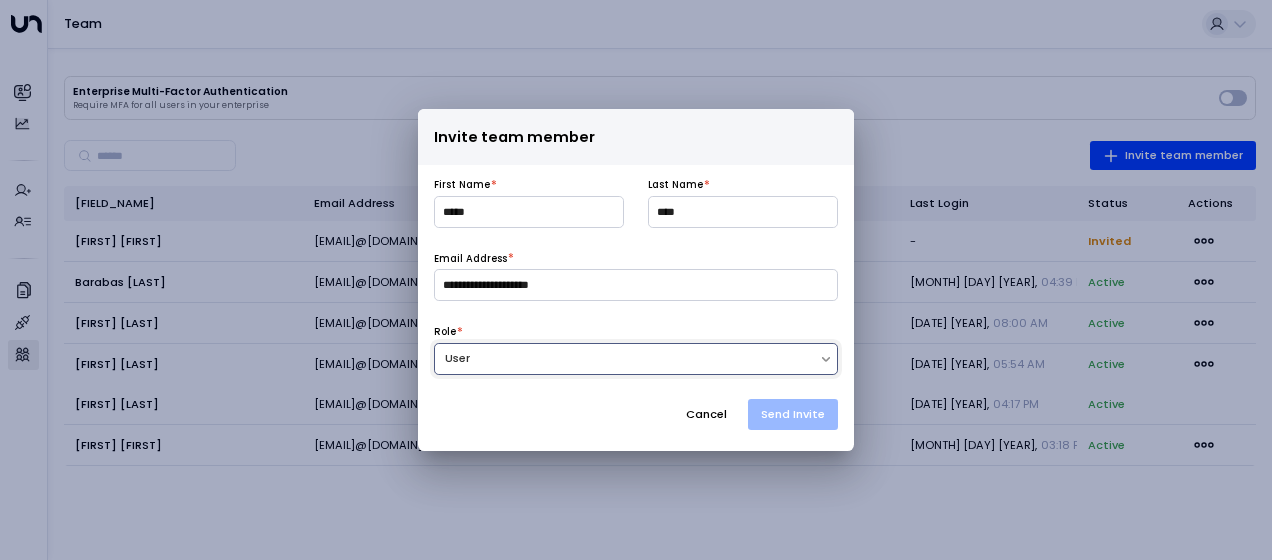 click on "Send Invite" at bounding box center [793, 414] 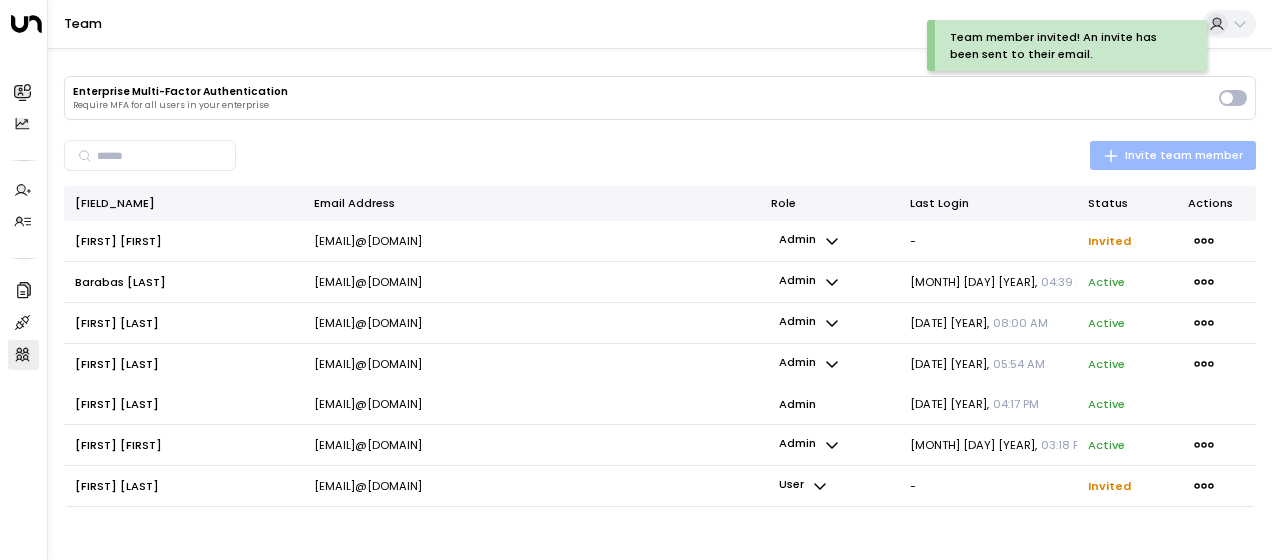click on "Invite team member" at bounding box center (1173, 156) 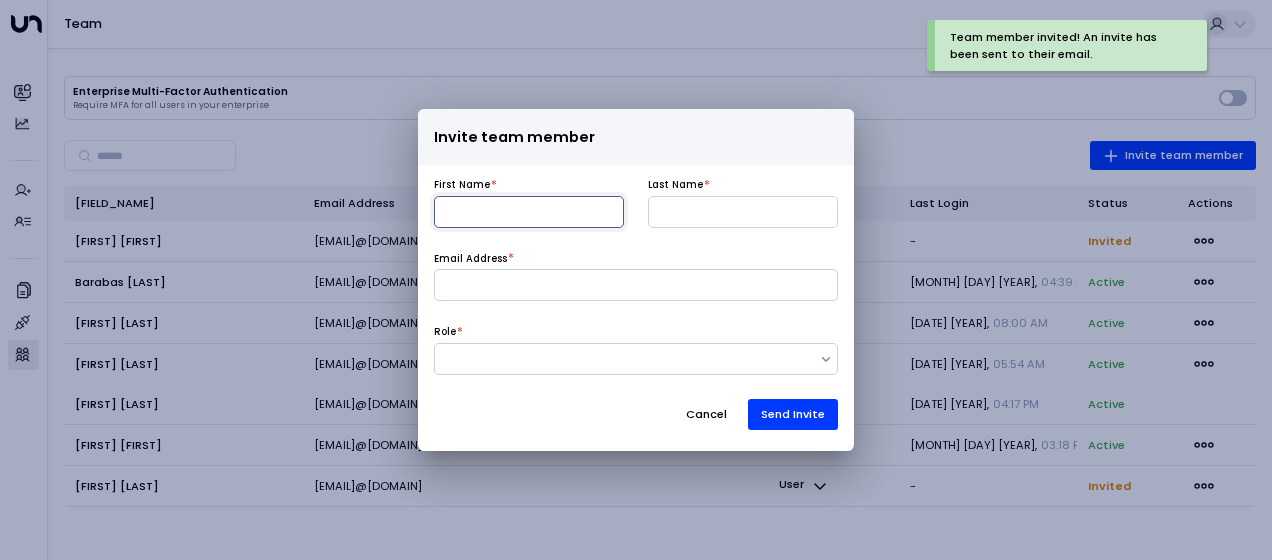 click at bounding box center [529, 212] 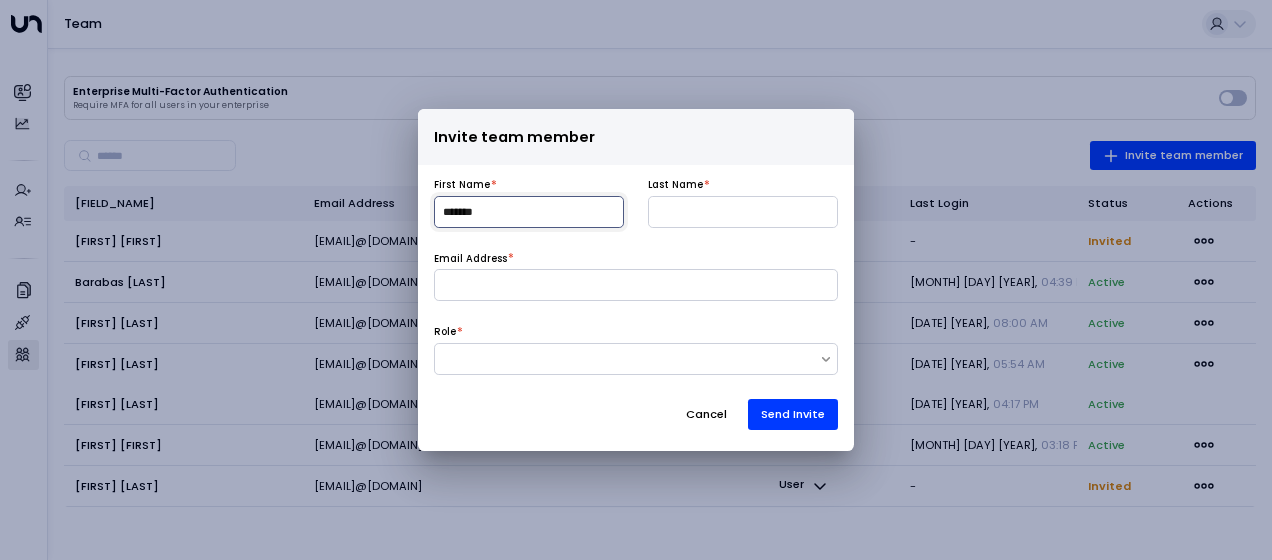 type on "*******" 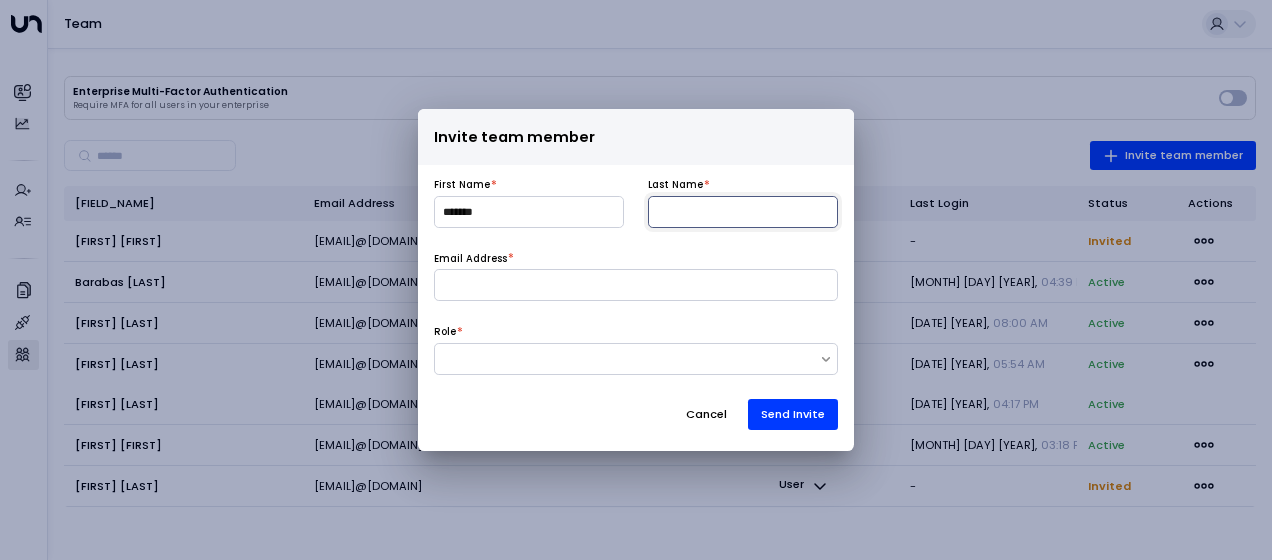 click at bounding box center [743, 212] 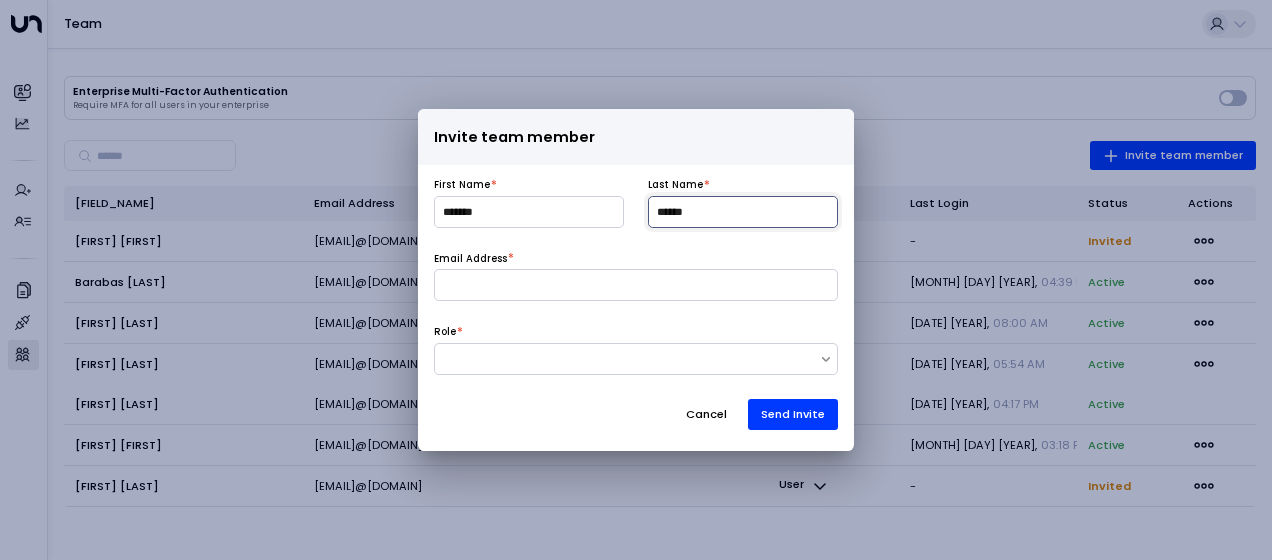 type on "******" 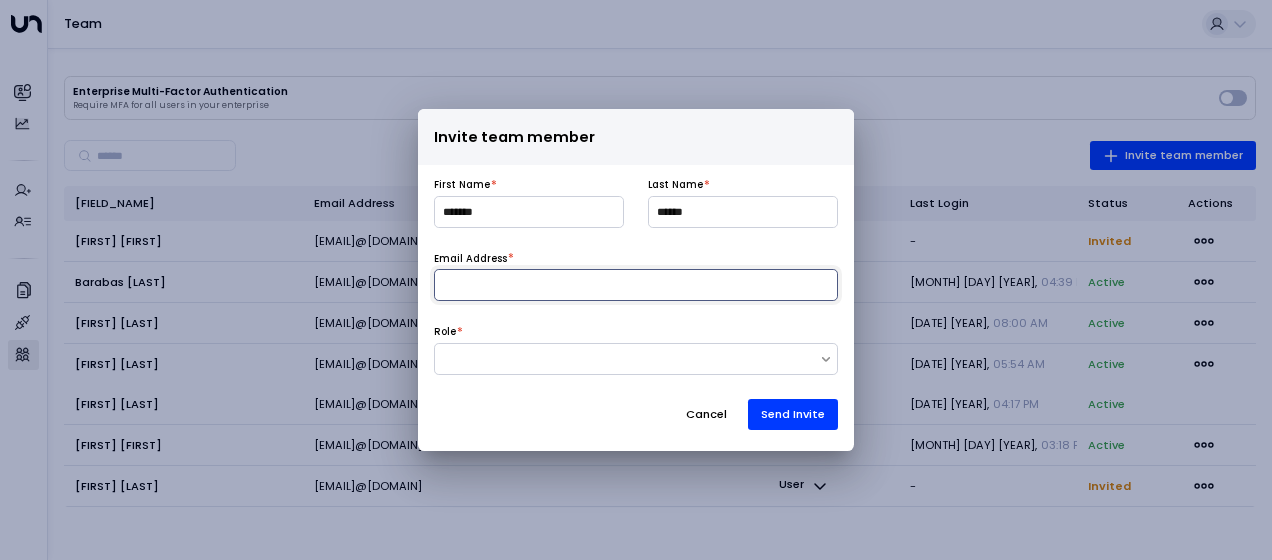 click at bounding box center (636, 285) 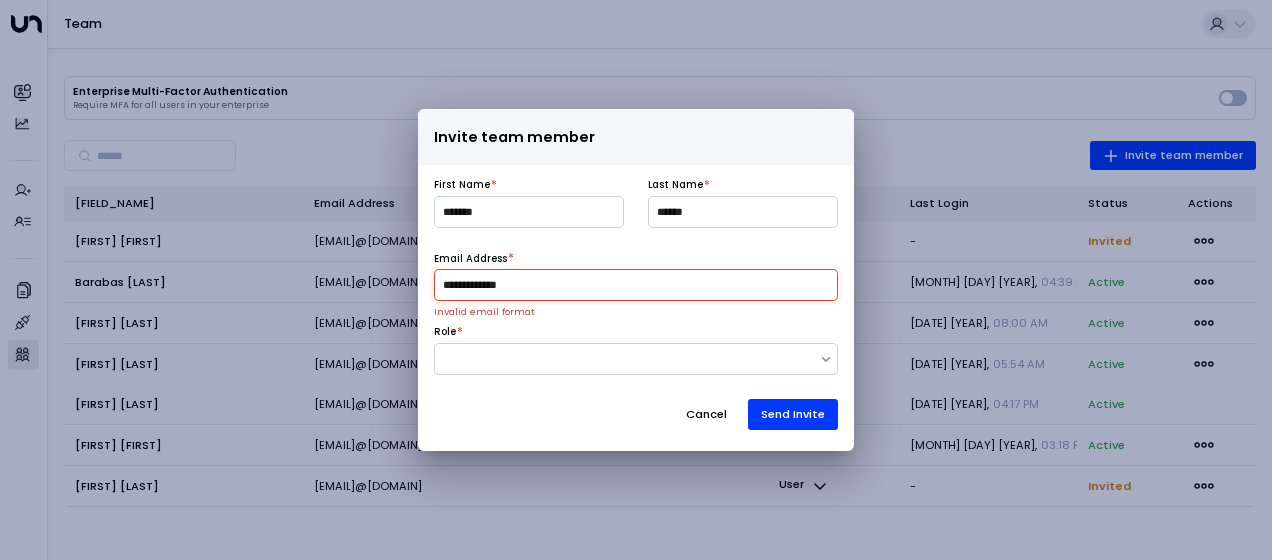 drag, startPoint x: 544, startPoint y: 283, endPoint x: 355, endPoint y: 304, distance: 190.16309 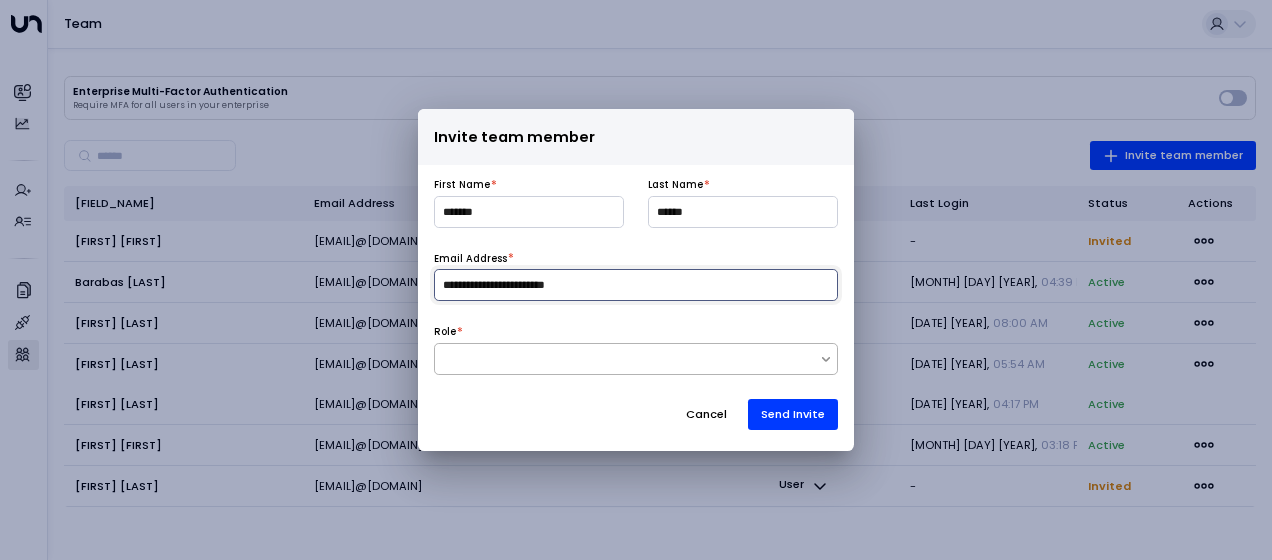 type on "**********" 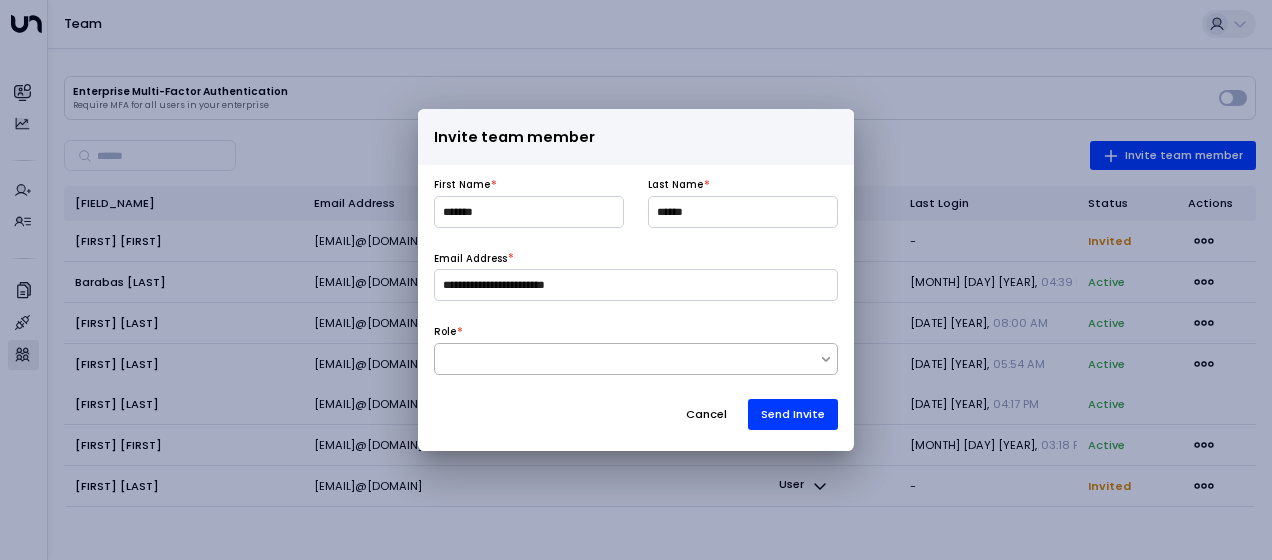 click at bounding box center (627, 358) 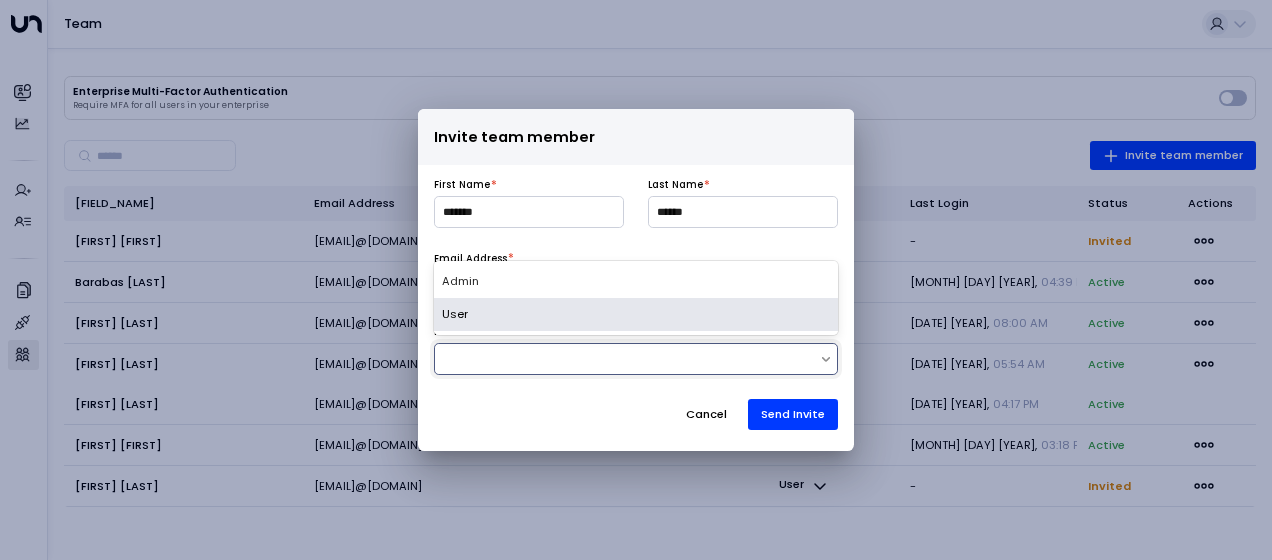 click on "User" at bounding box center [636, 314] 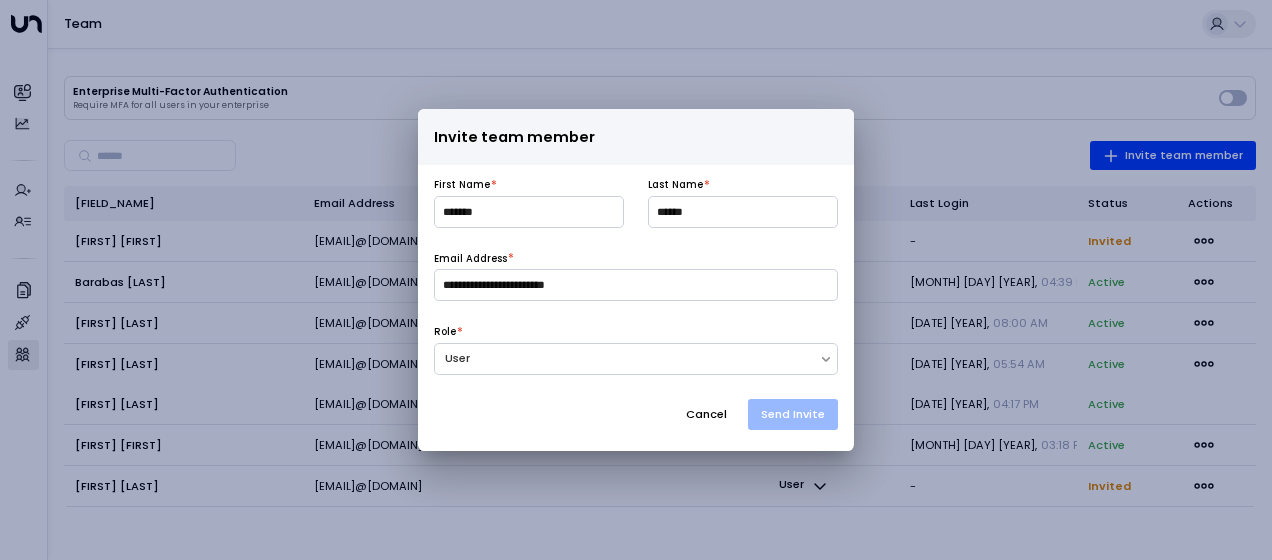 click on "Send Invite" at bounding box center [793, 414] 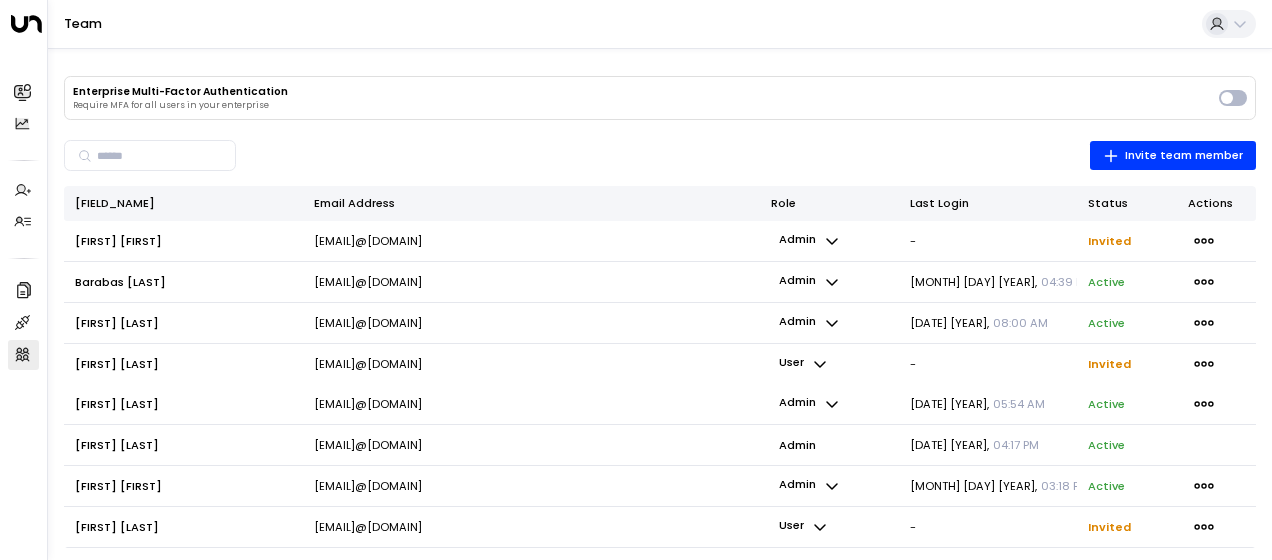 click at bounding box center [820, 364] 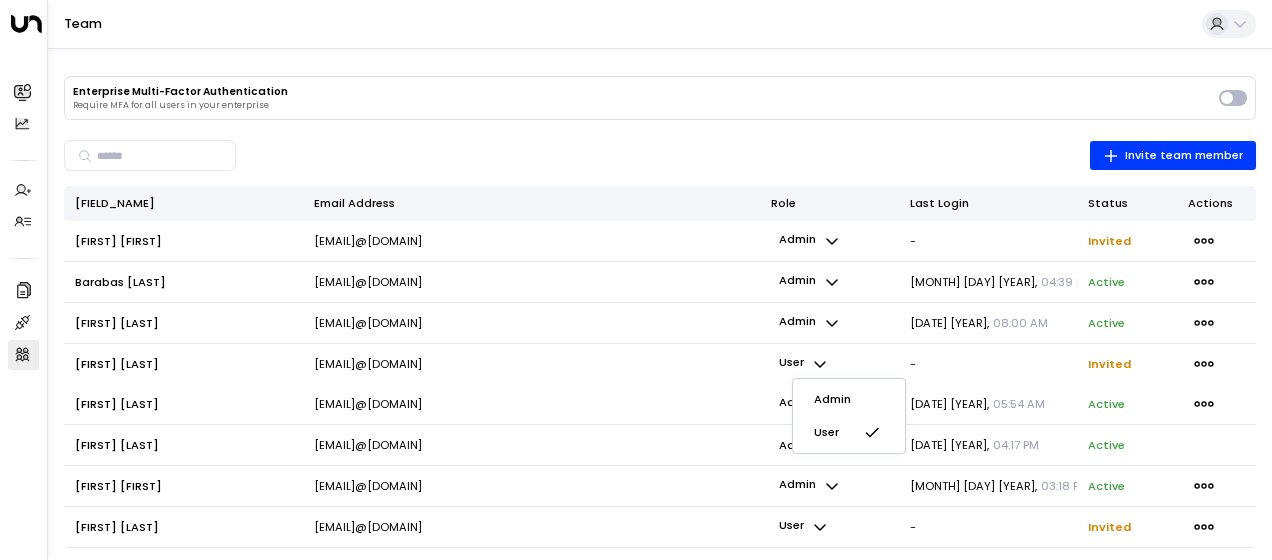 click on "Admin" at bounding box center [832, 399] 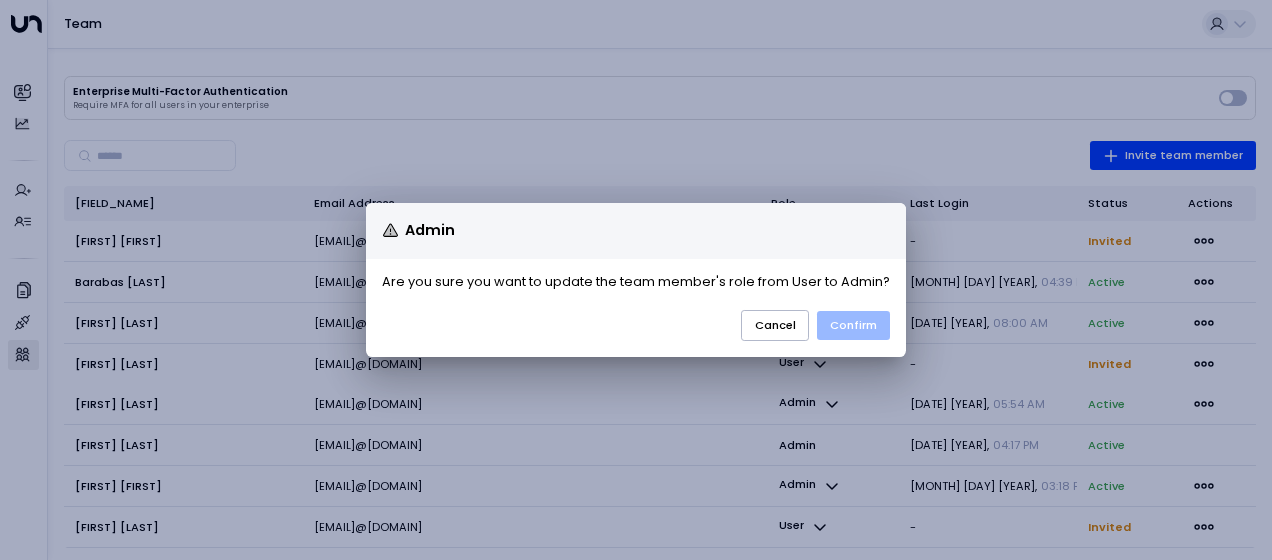 click on "Confirm" at bounding box center [853, 325] 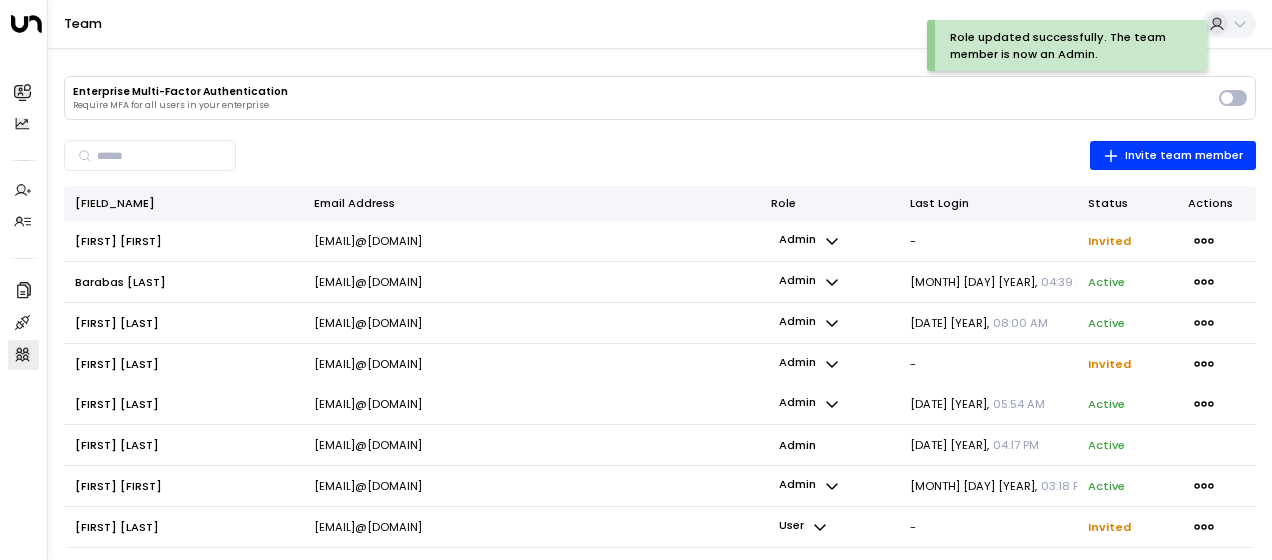 click at bounding box center (820, 527) 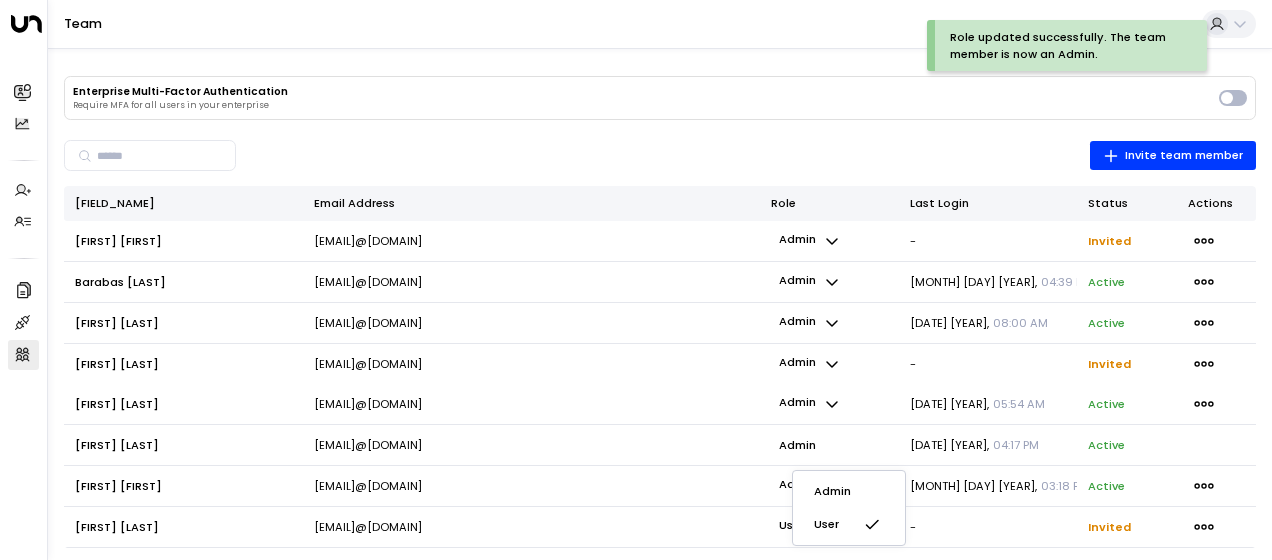 click on "Admin" at bounding box center (832, 491) 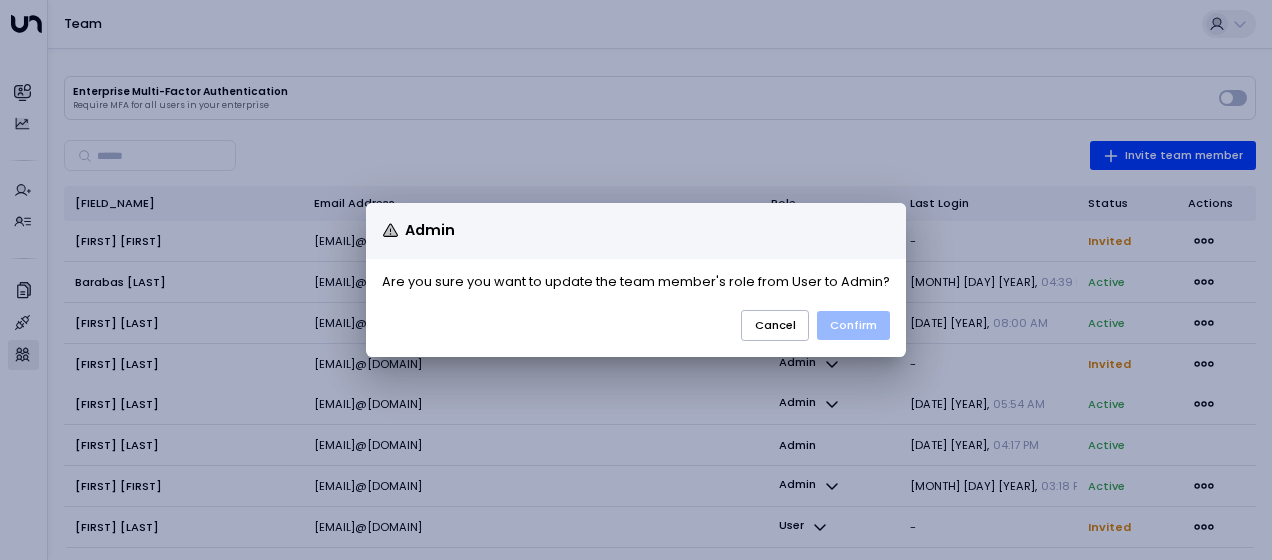 click on "Confirm" at bounding box center [853, 325] 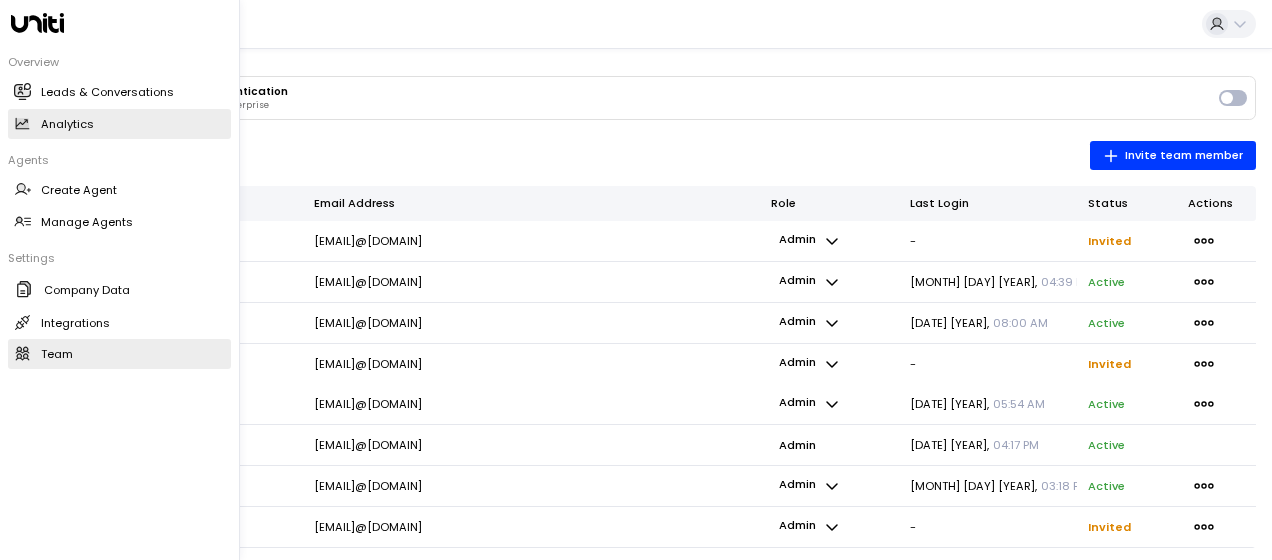 click on "Analytics" at bounding box center [67, 124] 